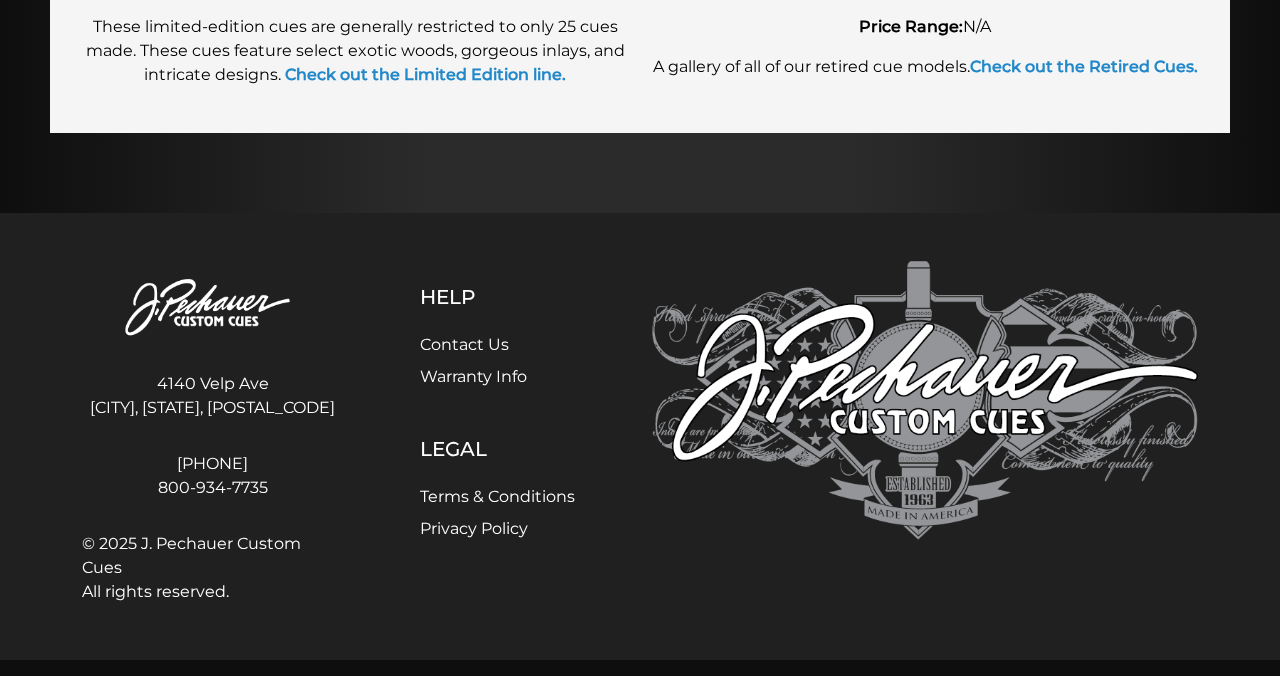 scroll, scrollTop: 2887, scrollLeft: 0, axis: vertical 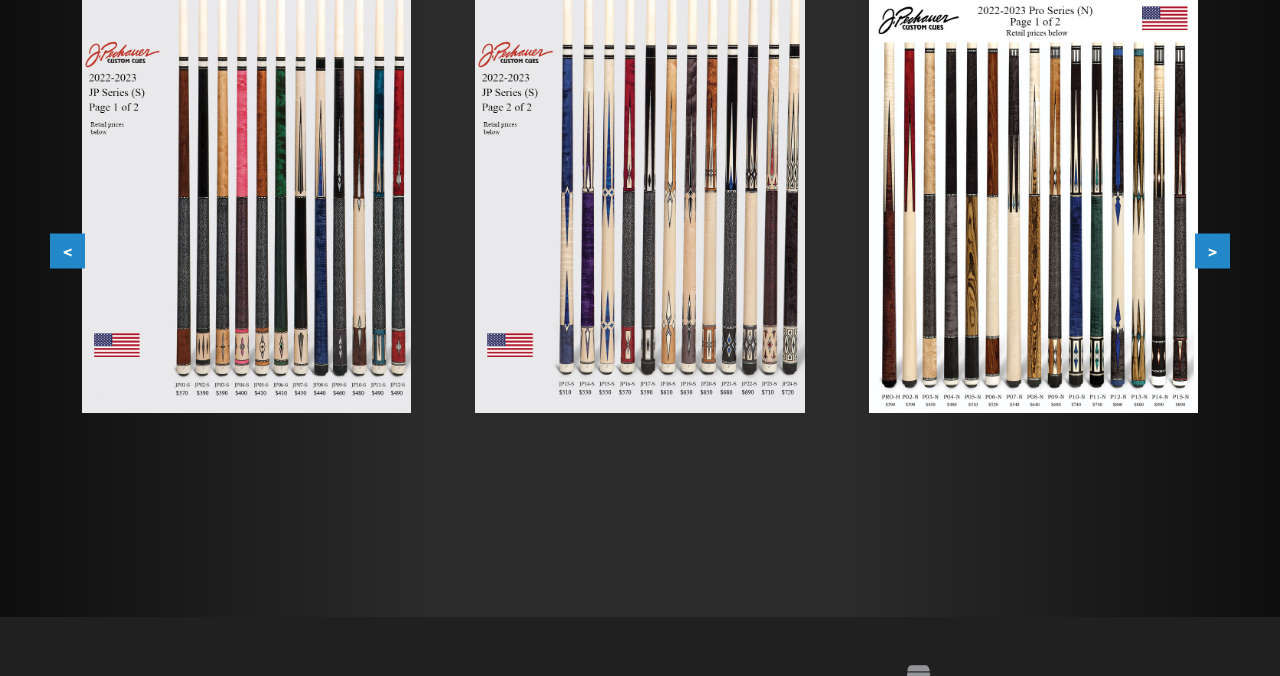 click at bounding box center (246, 205) 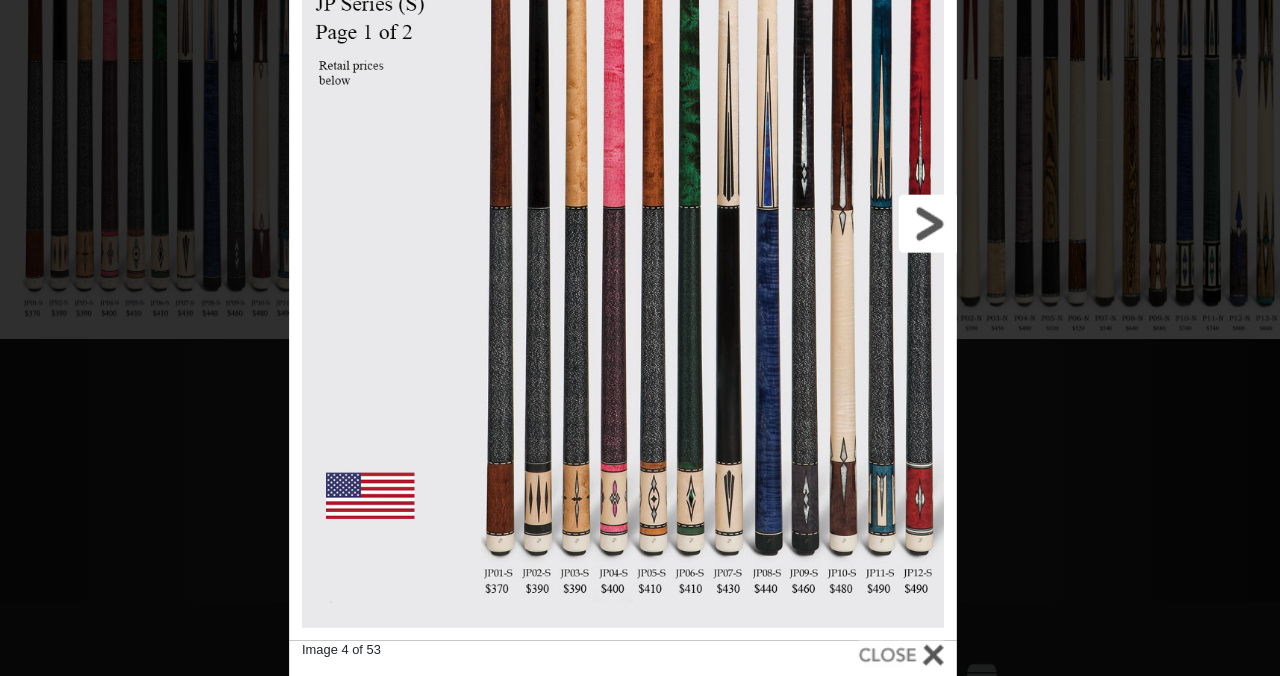 scroll, scrollTop: 419, scrollLeft: 0, axis: vertical 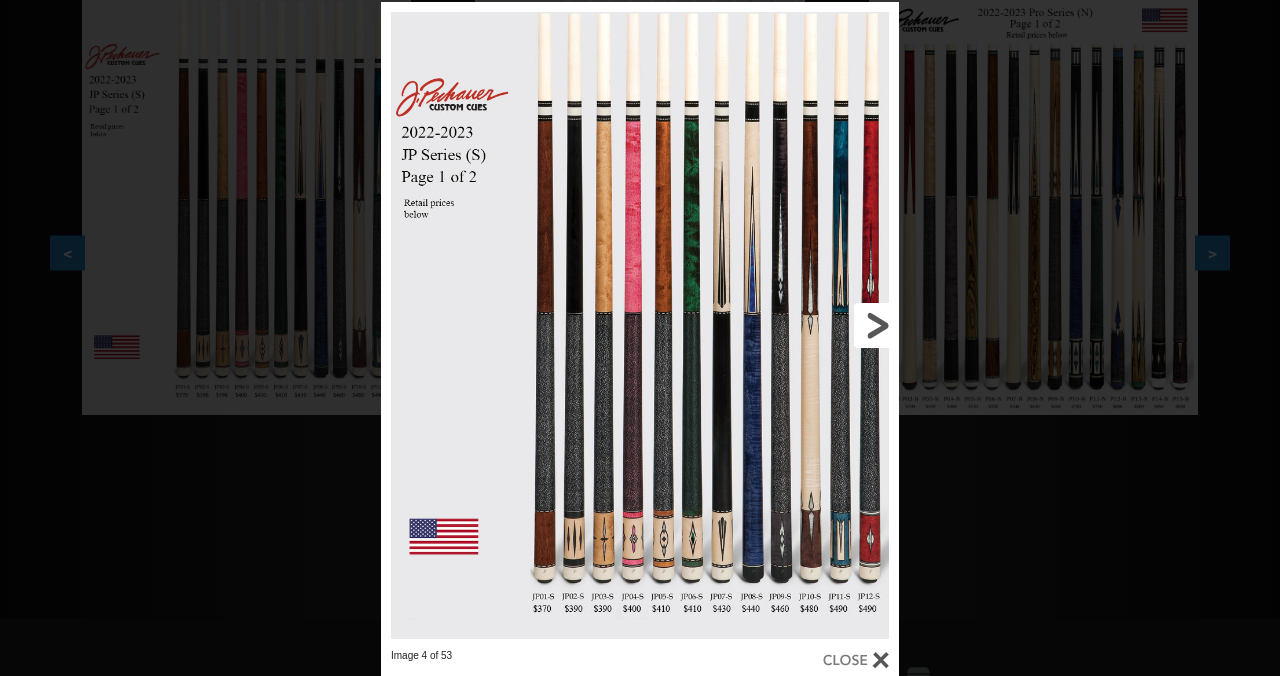 click at bounding box center [782, 325] 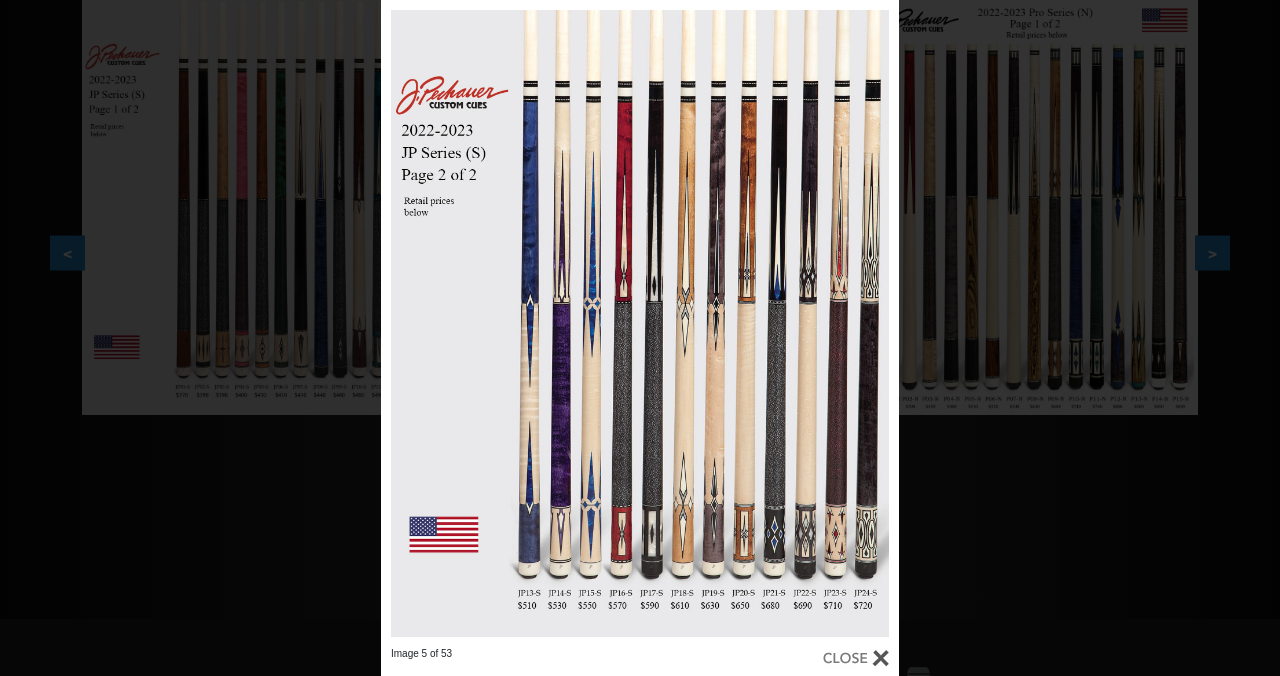 click on "Image 5 of 53" at bounding box center (640, 338) 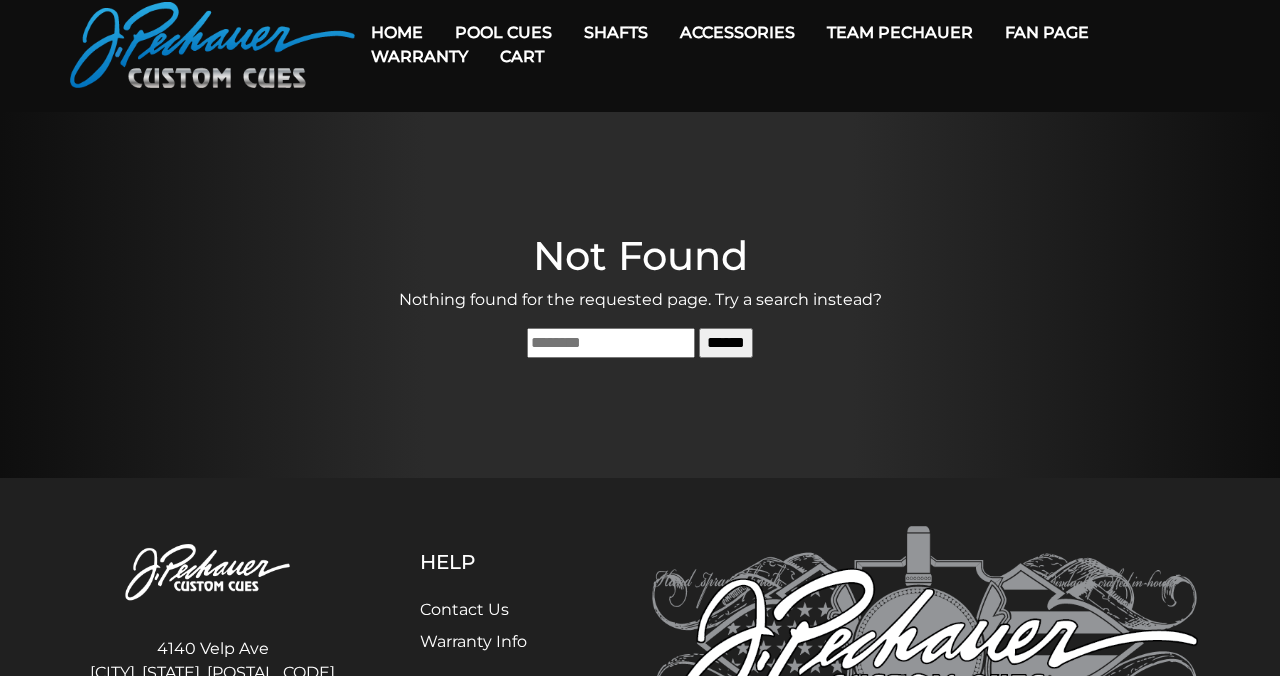 scroll, scrollTop: 0, scrollLeft: 0, axis: both 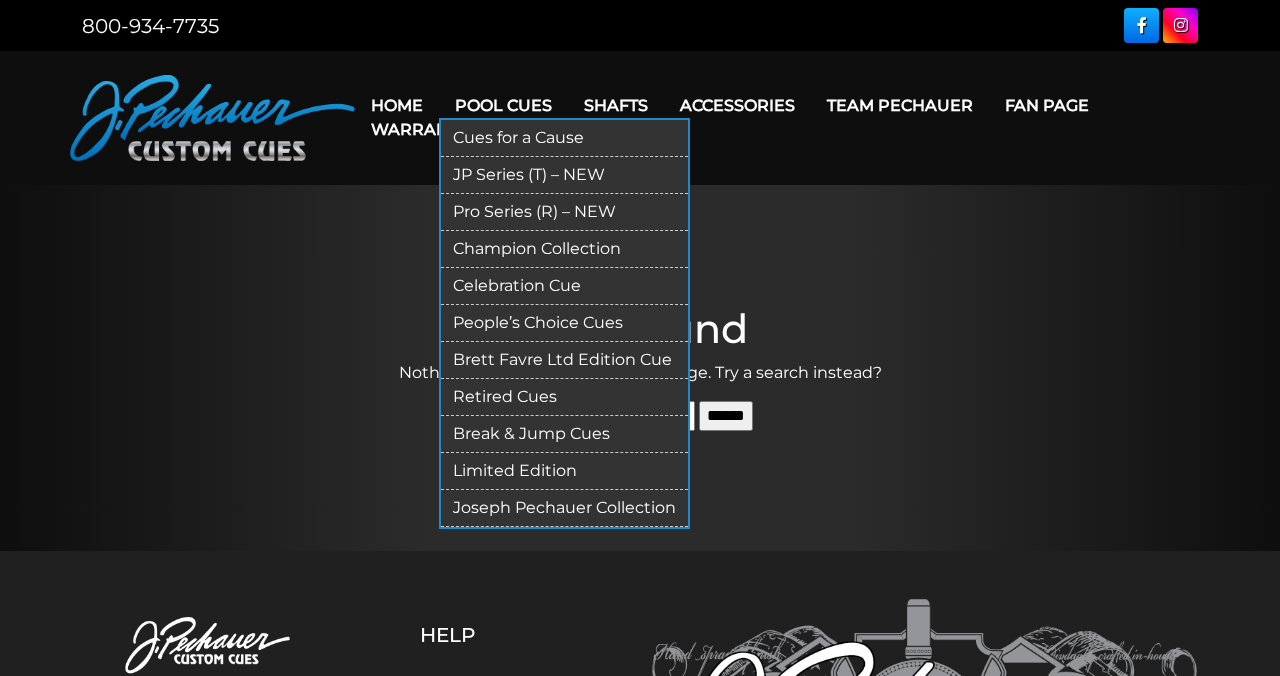 click on "Joseph Pechauer Collection" at bounding box center [564, 508] 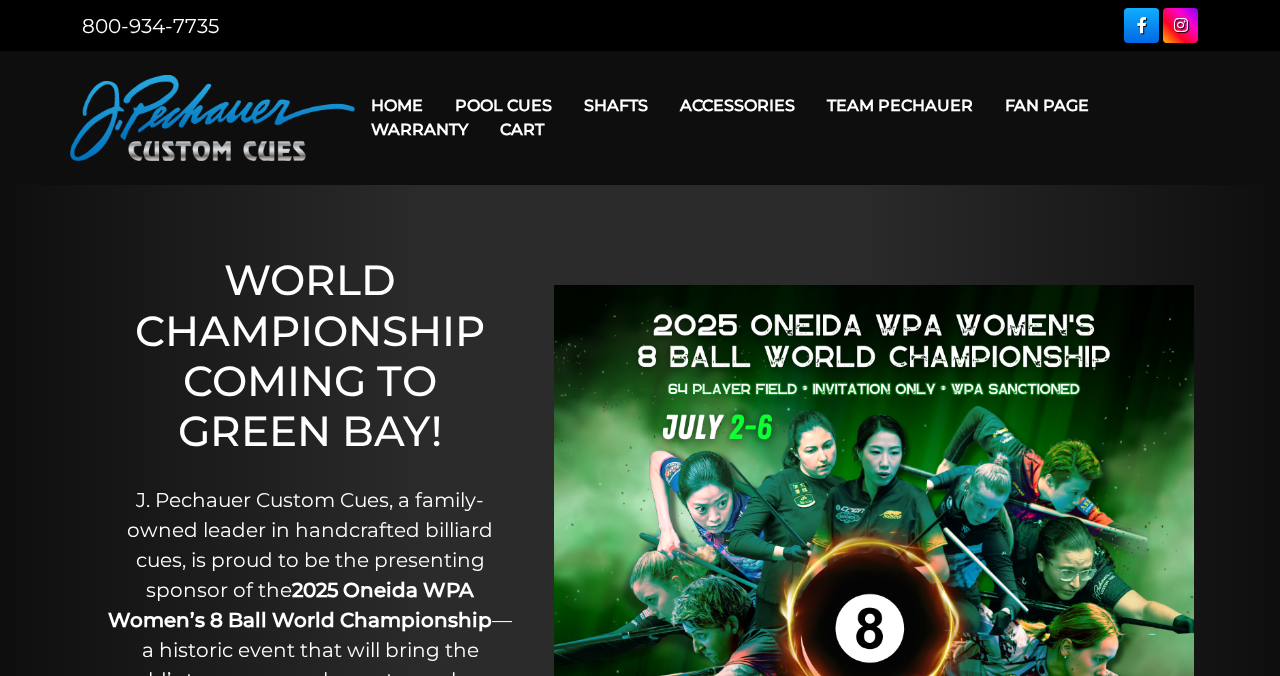 scroll, scrollTop: 0, scrollLeft: 0, axis: both 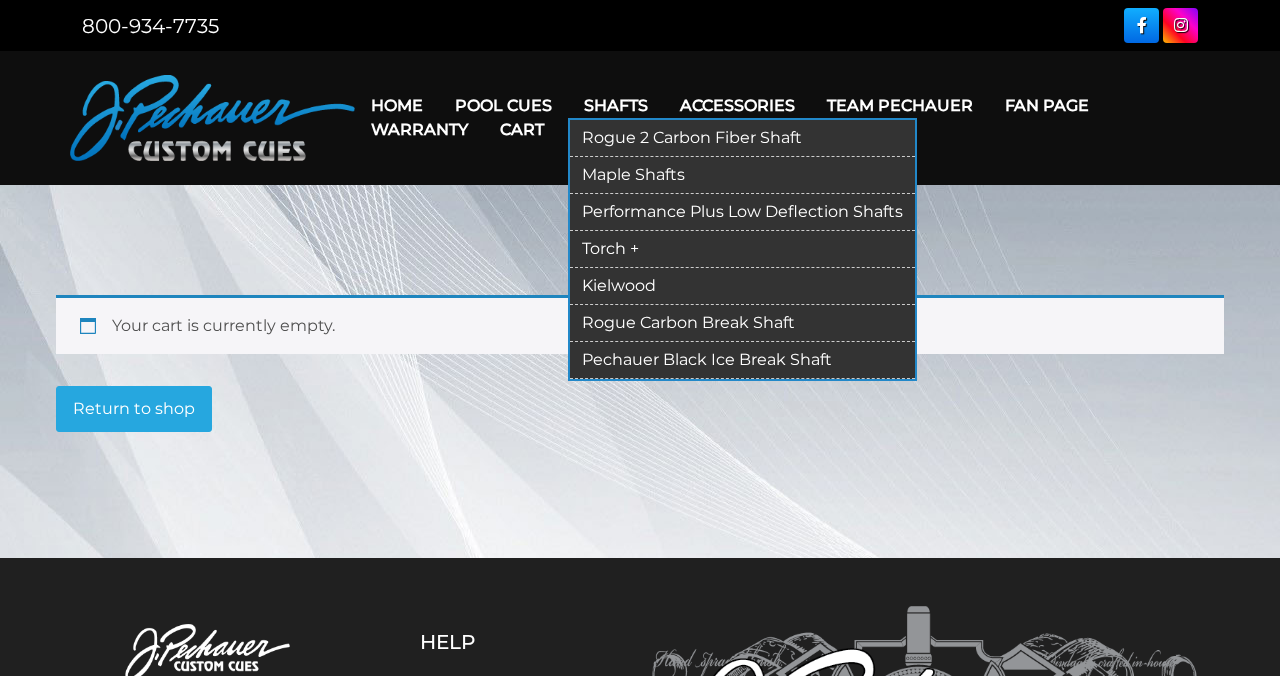 click on "Rogue 2 Carbon Fiber Shaft" at bounding box center [742, 138] 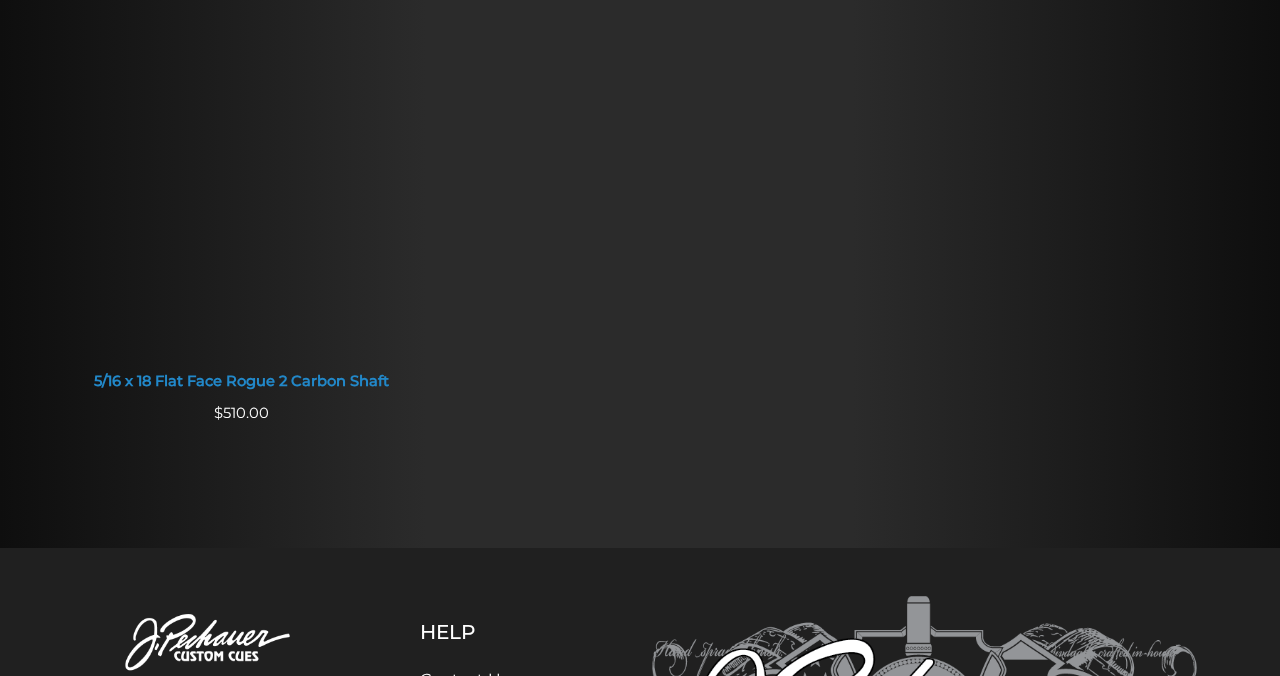 scroll, scrollTop: 1928, scrollLeft: 0, axis: vertical 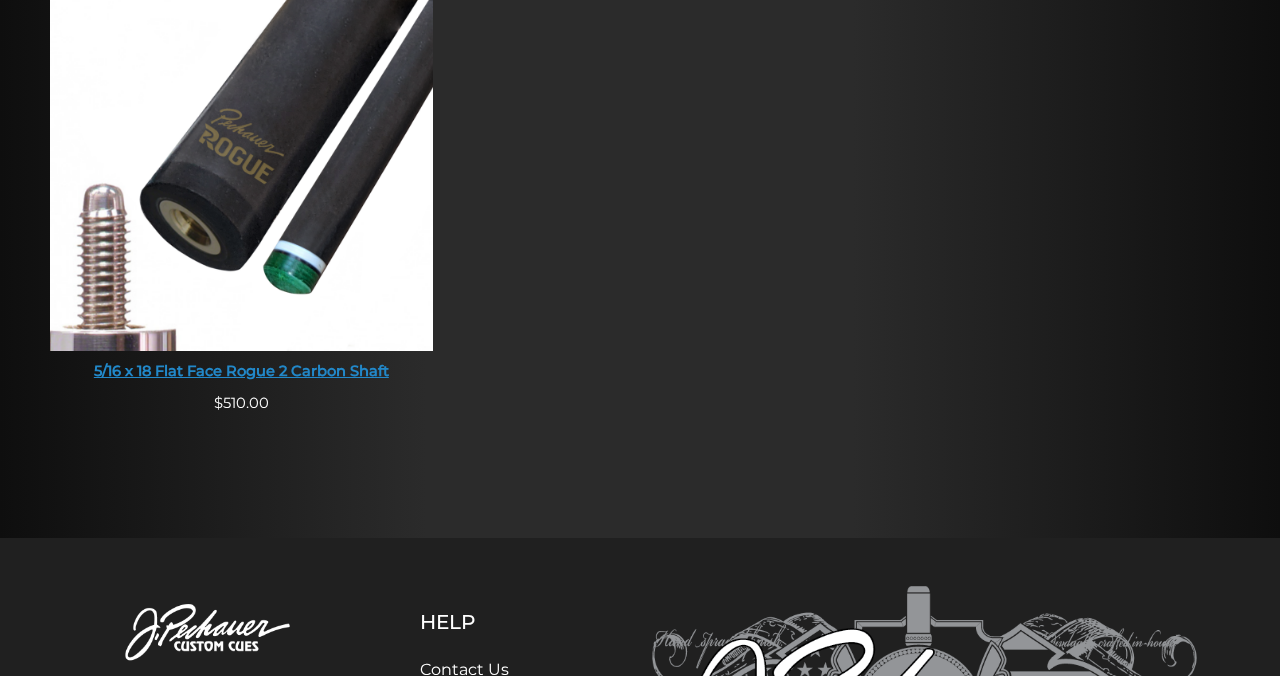 click at bounding box center [241, 146] 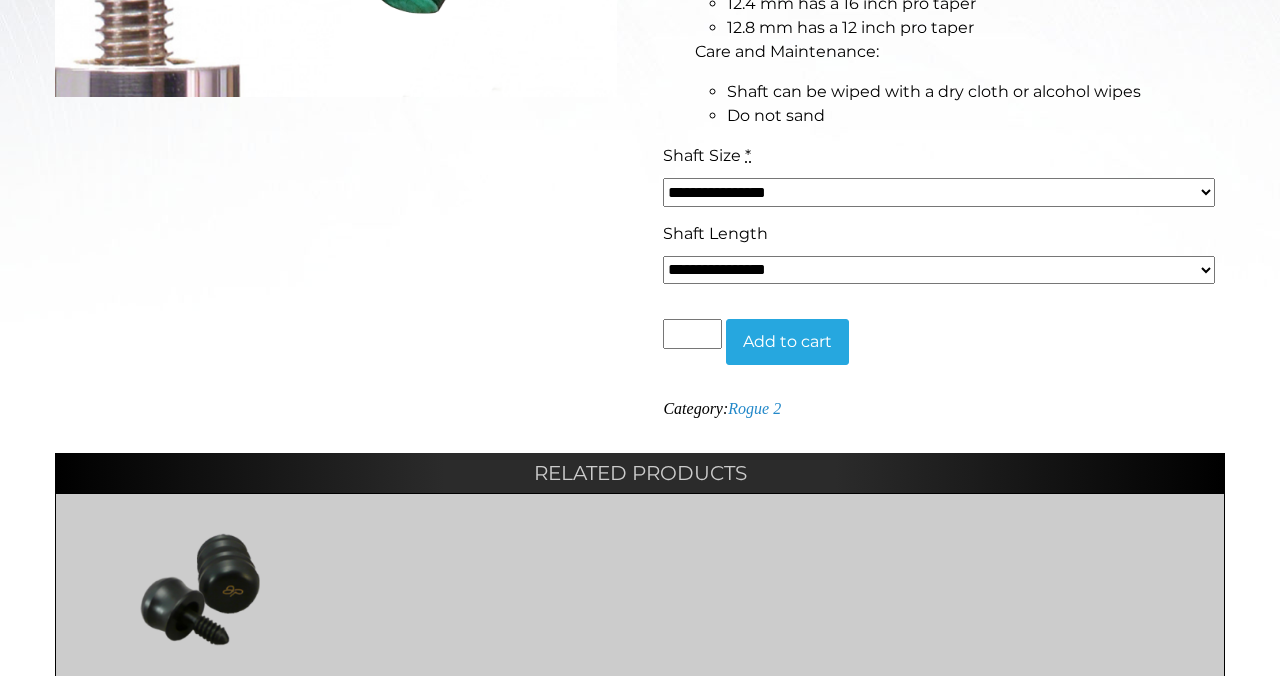 scroll, scrollTop: 825, scrollLeft: 0, axis: vertical 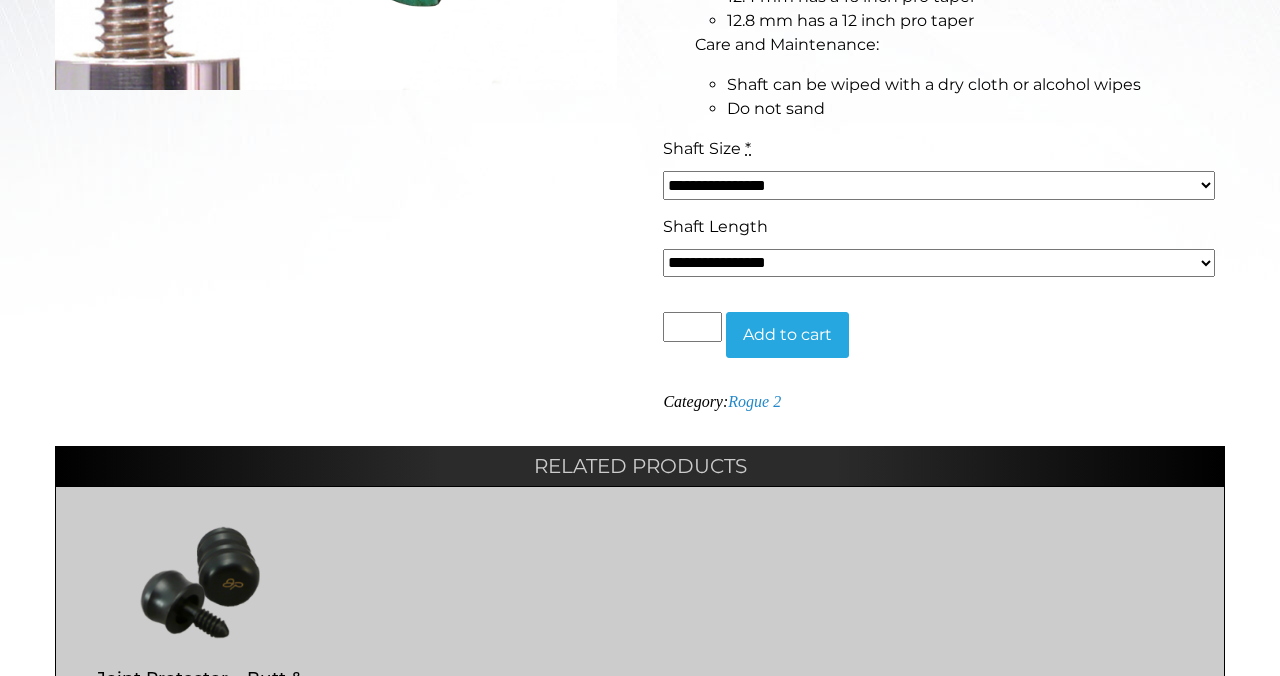 click on "**********" at bounding box center (939, 185) 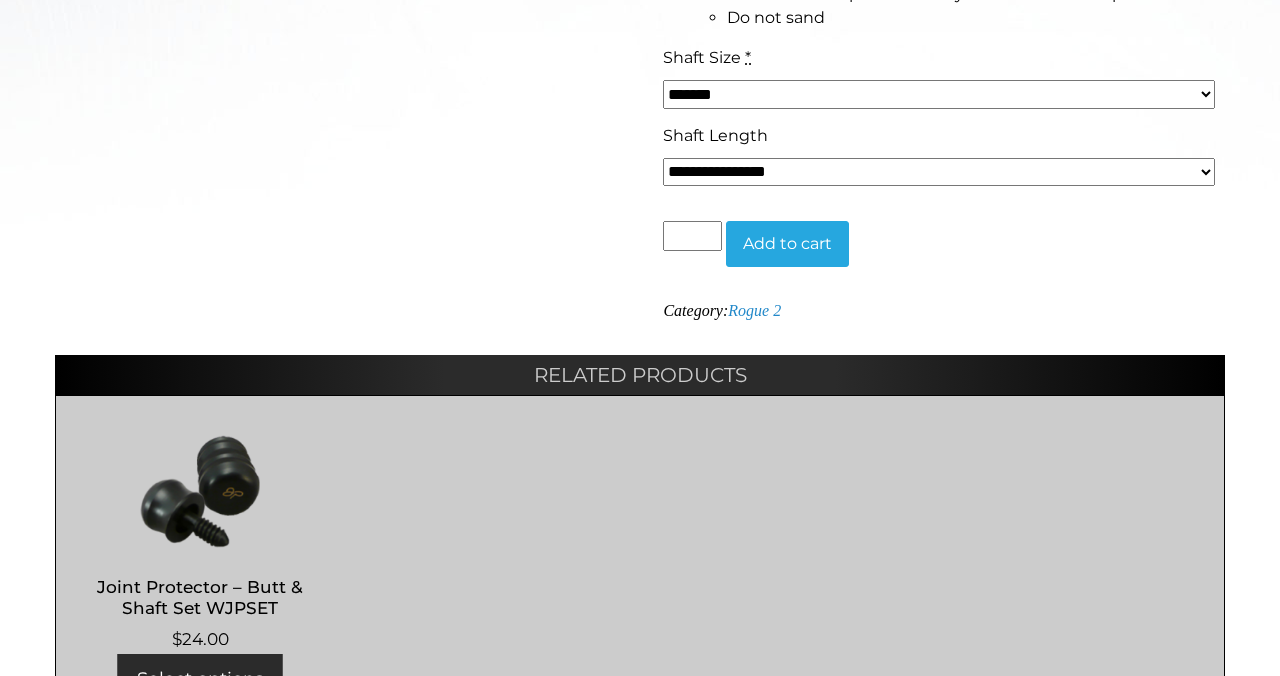 scroll, scrollTop: 919, scrollLeft: 0, axis: vertical 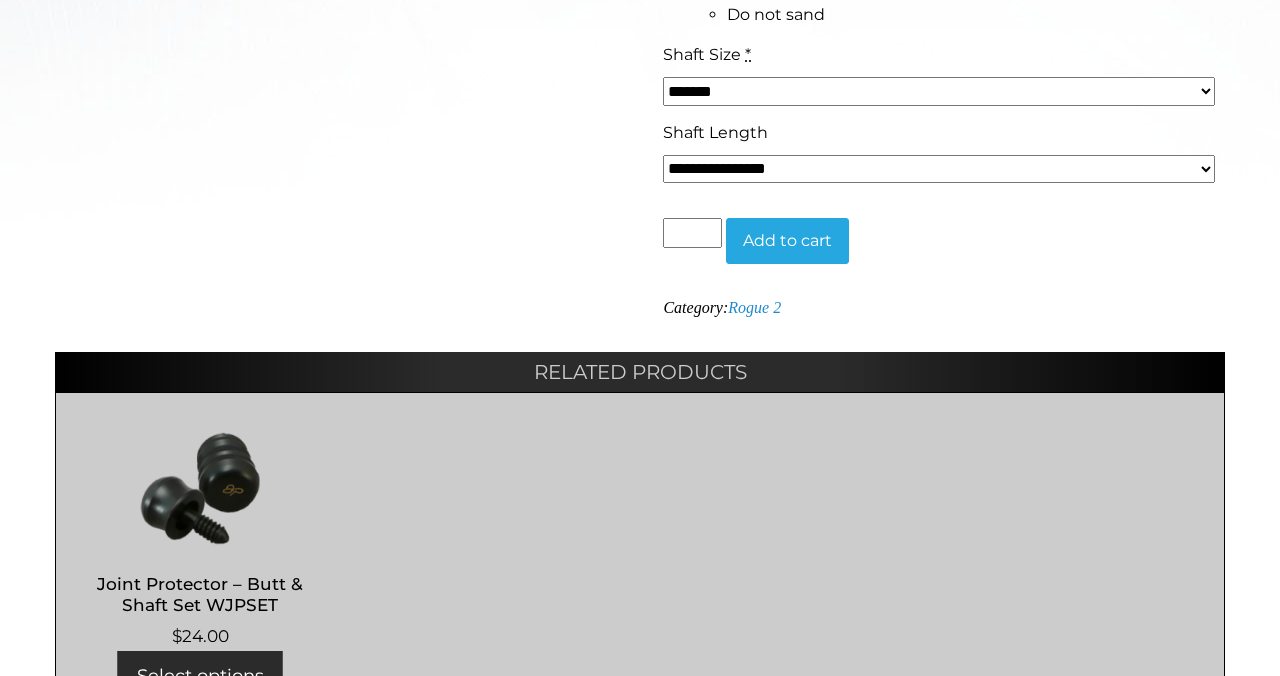 click on "**********" at bounding box center [939, 169] 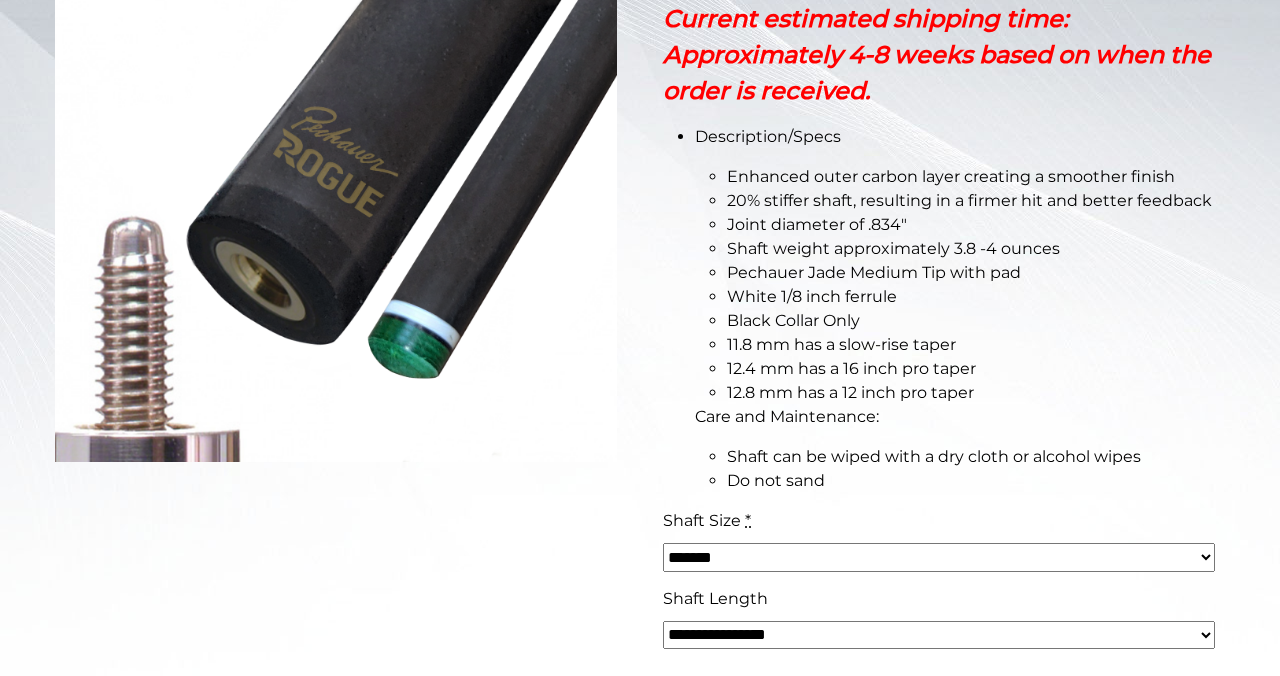 scroll, scrollTop: 422, scrollLeft: 0, axis: vertical 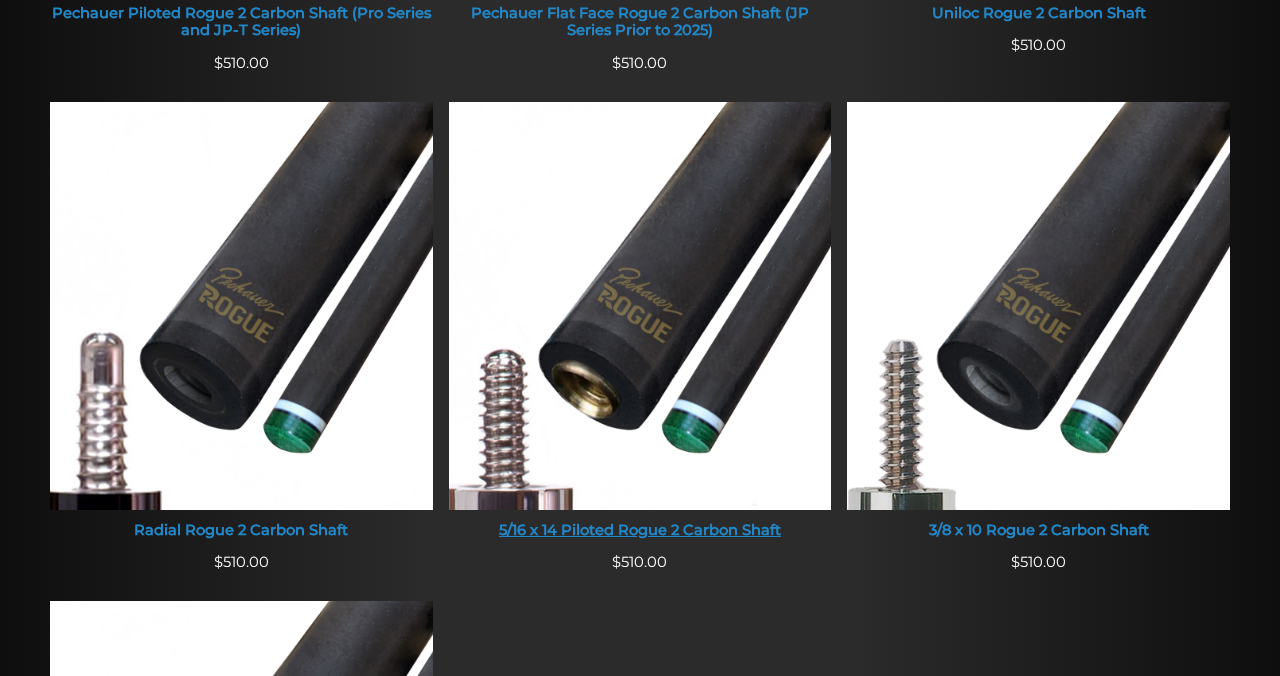 click at bounding box center [640, 305] 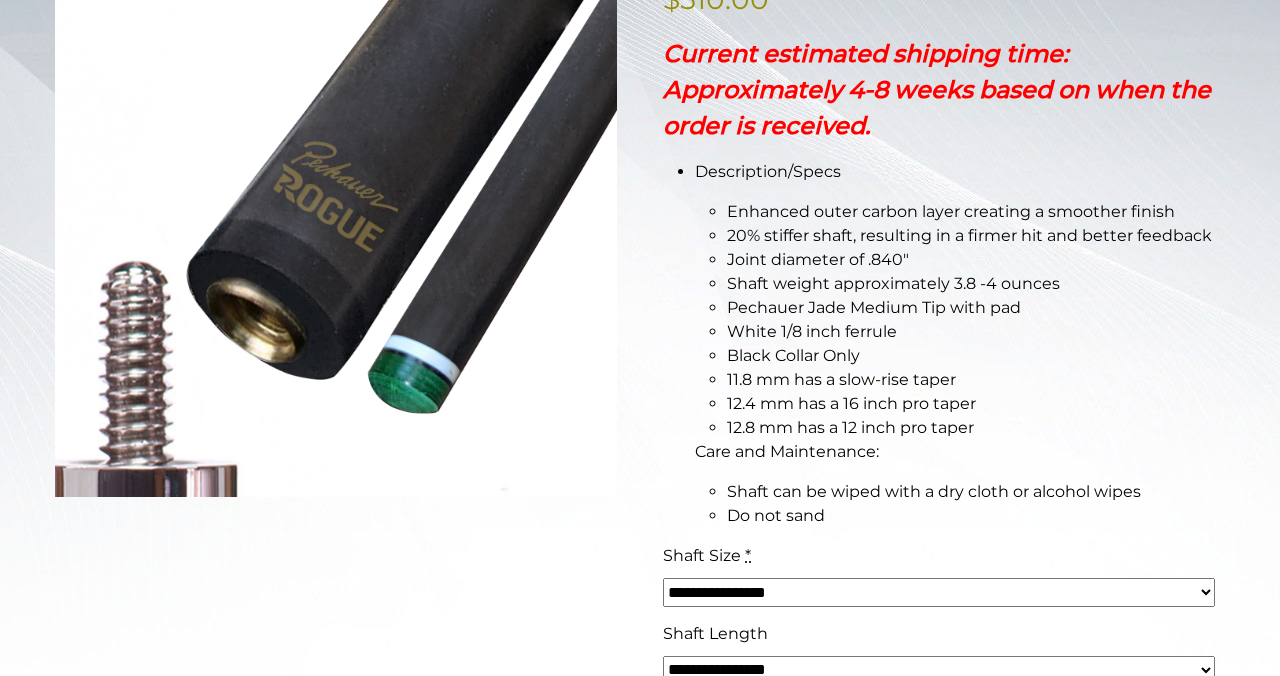 scroll, scrollTop: 0, scrollLeft: 0, axis: both 